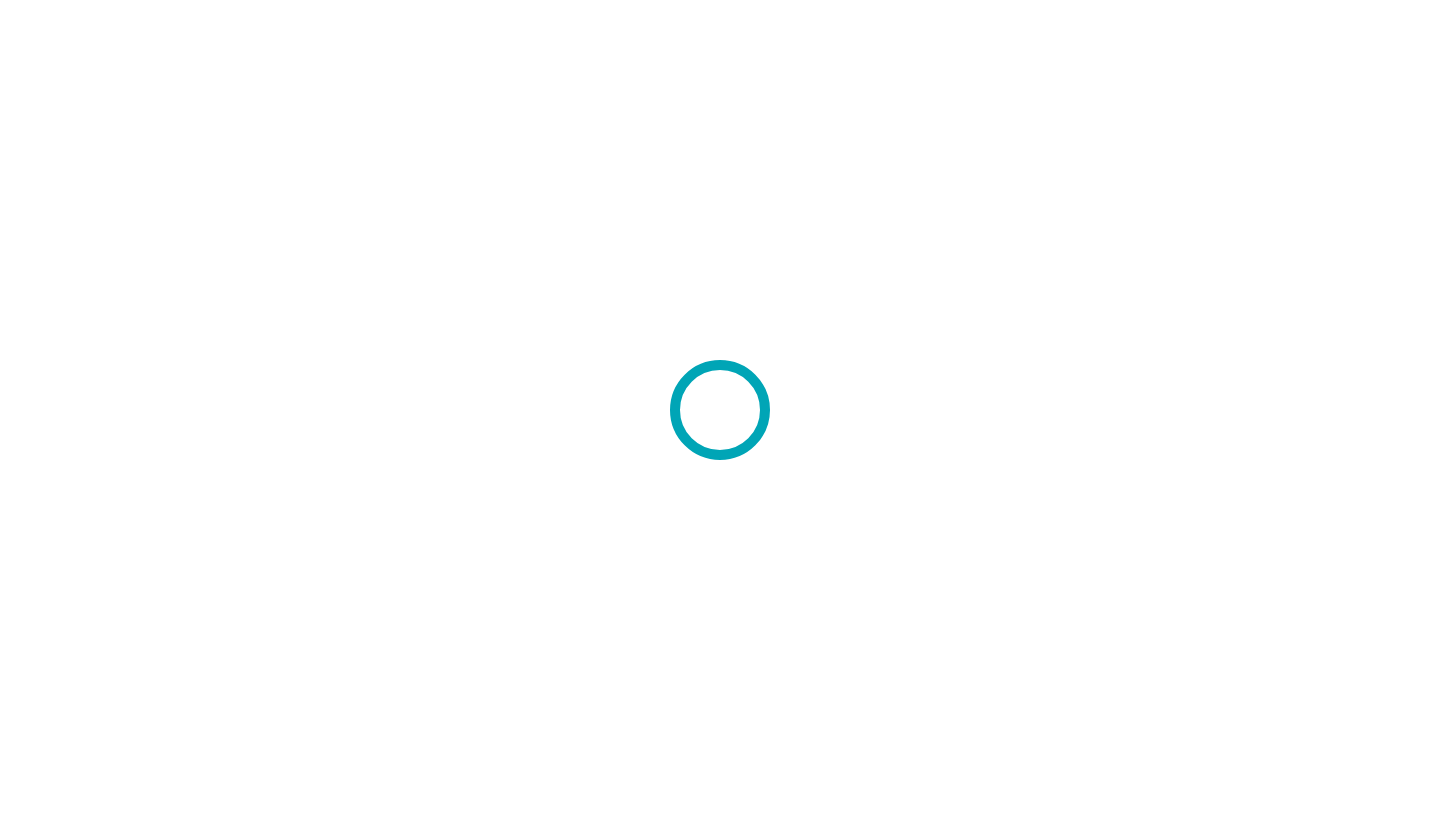 scroll, scrollTop: 0, scrollLeft: 0, axis: both 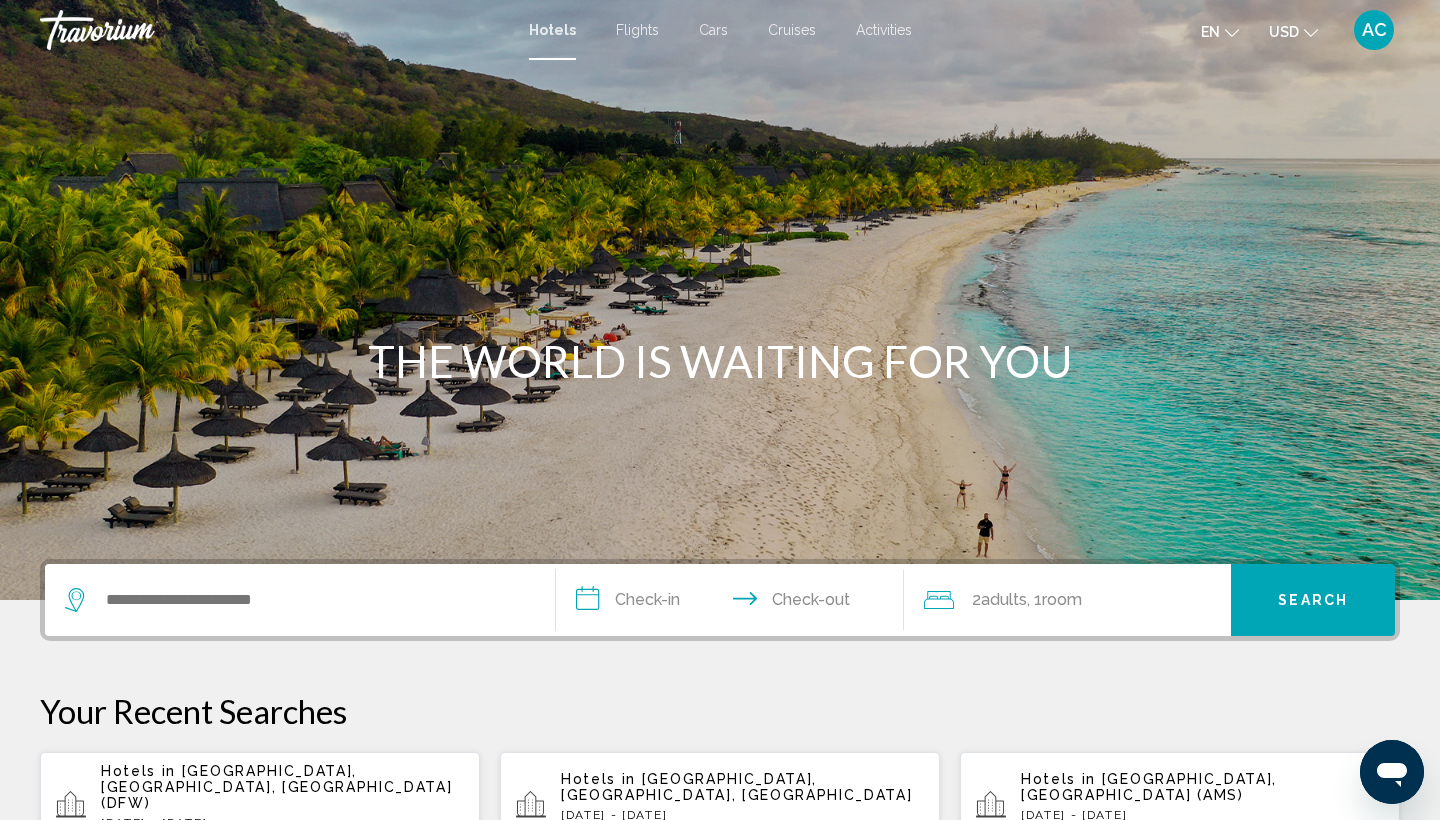 click on "AC" at bounding box center [1374, 30] 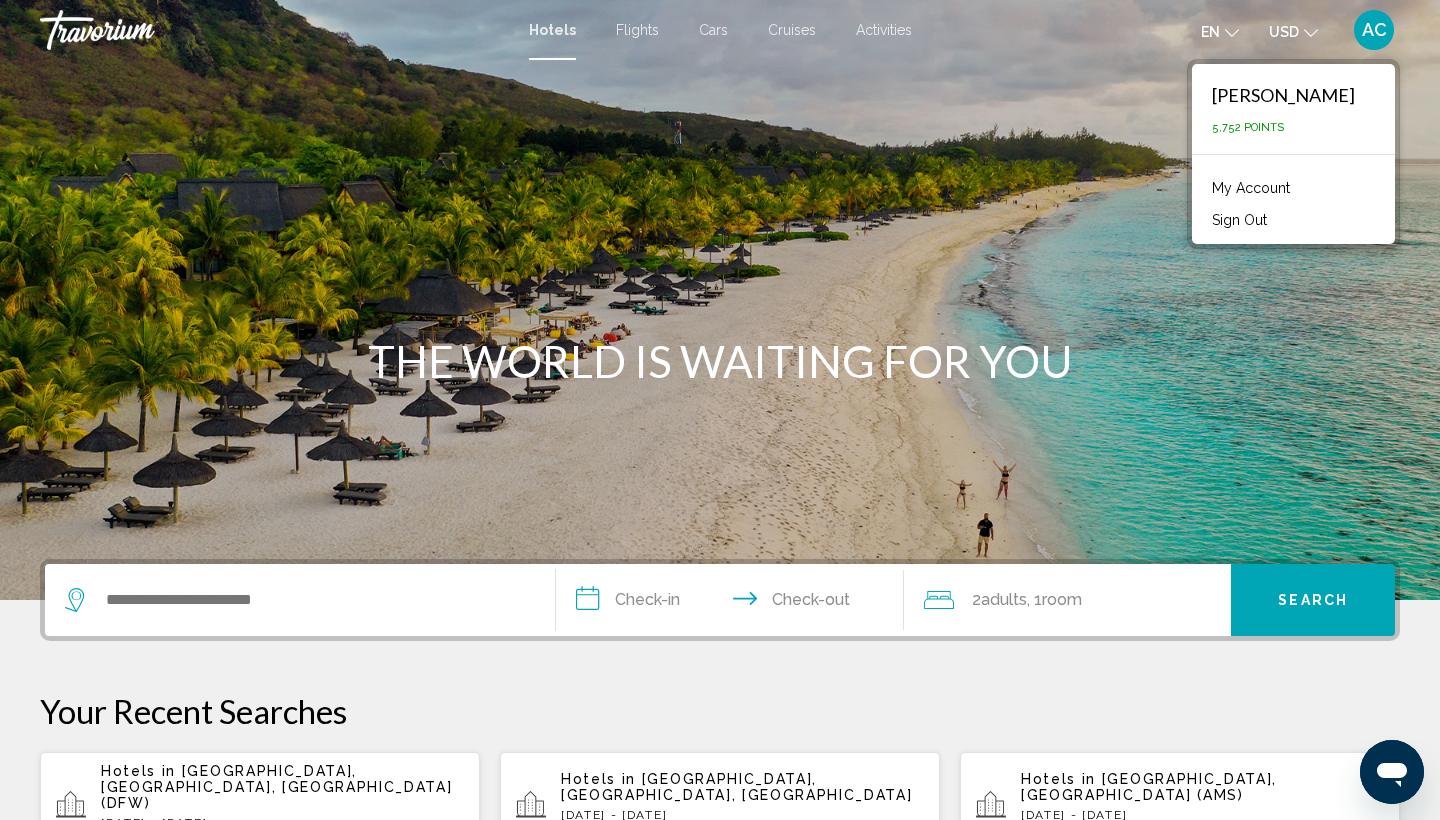 click on "My Account" at bounding box center [1251, 188] 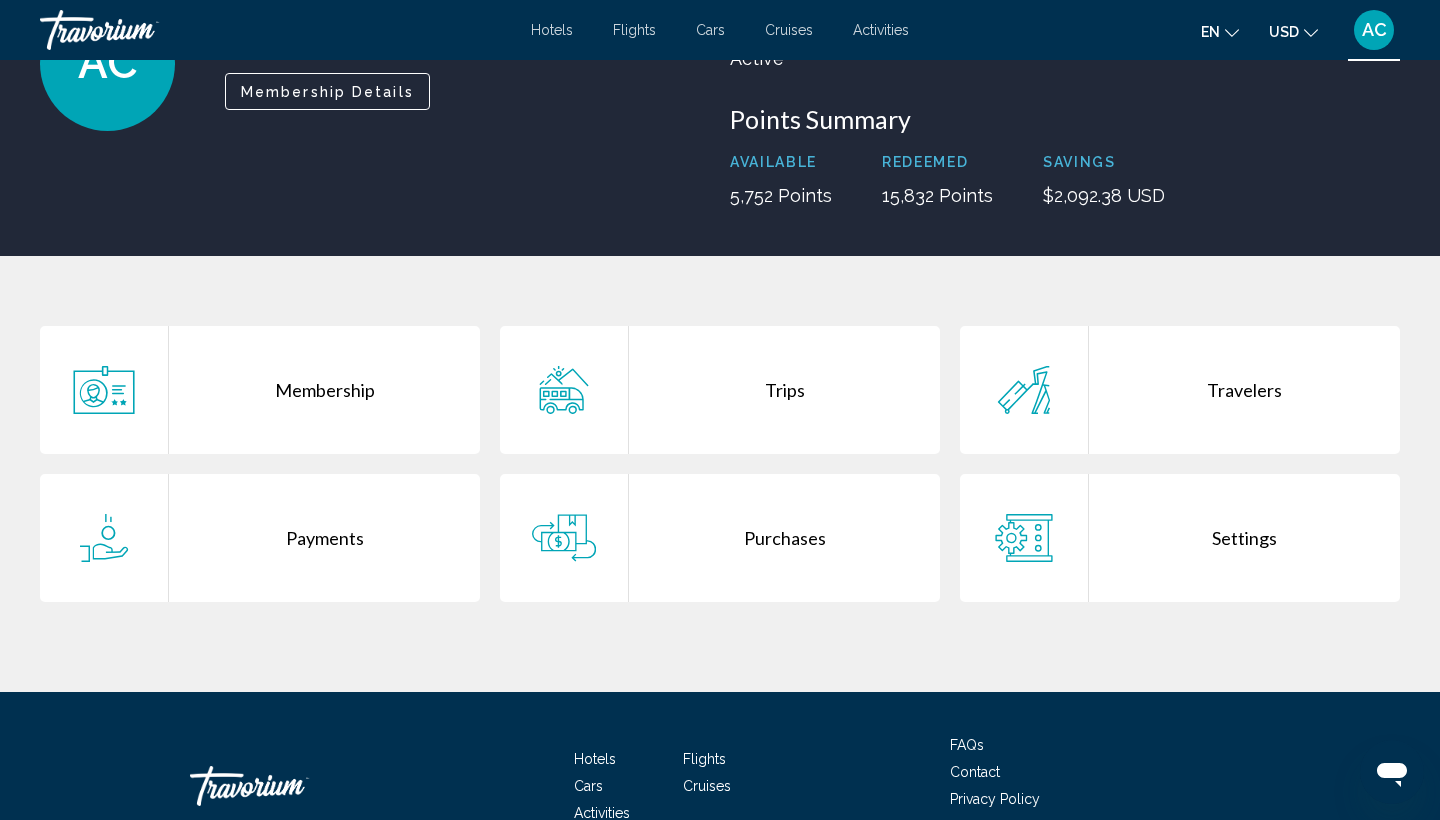 scroll, scrollTop: 207, scrollLeft: 0, axis: vertical 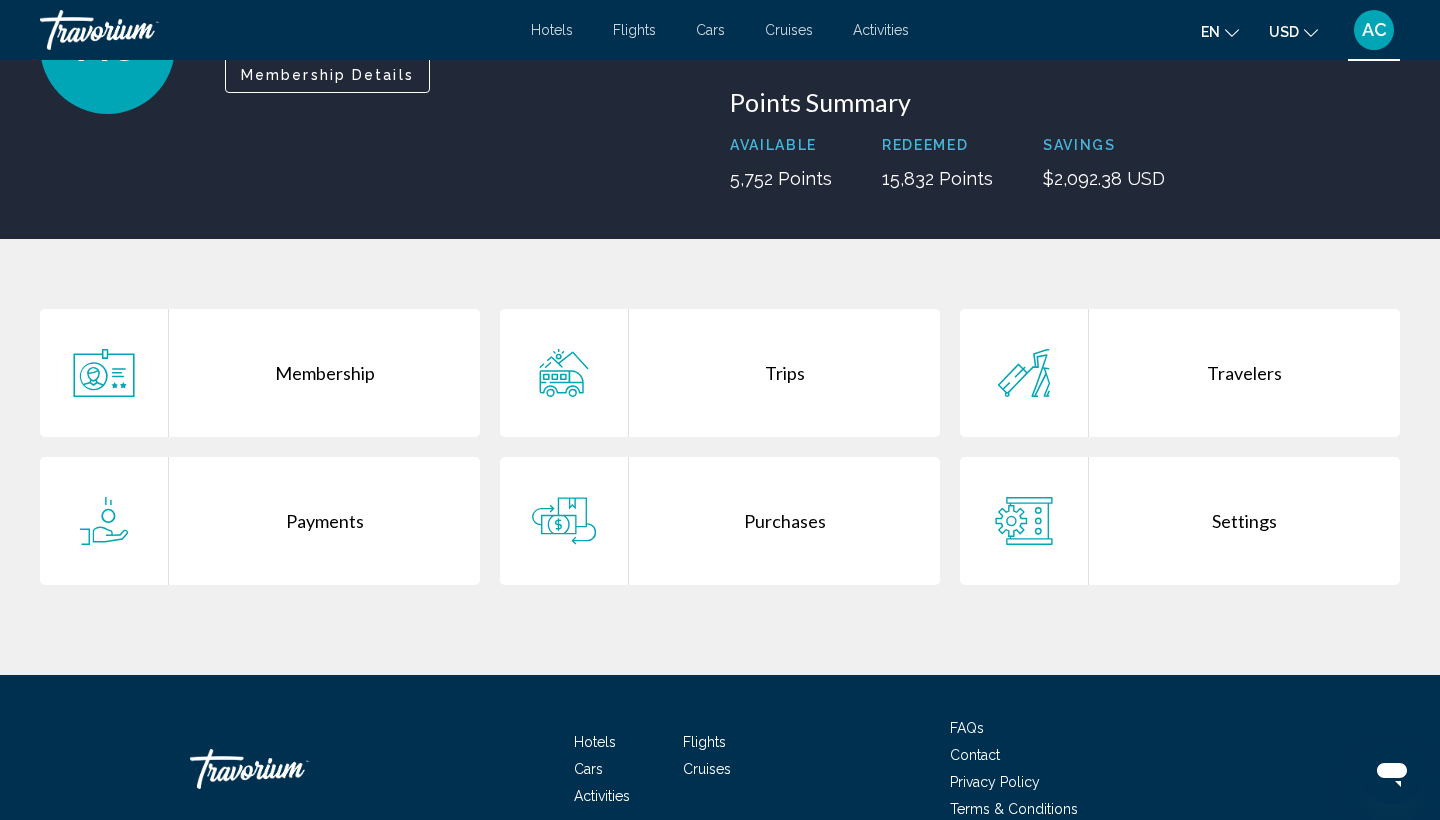 click on "Trips" at bounding box center [784, 373] 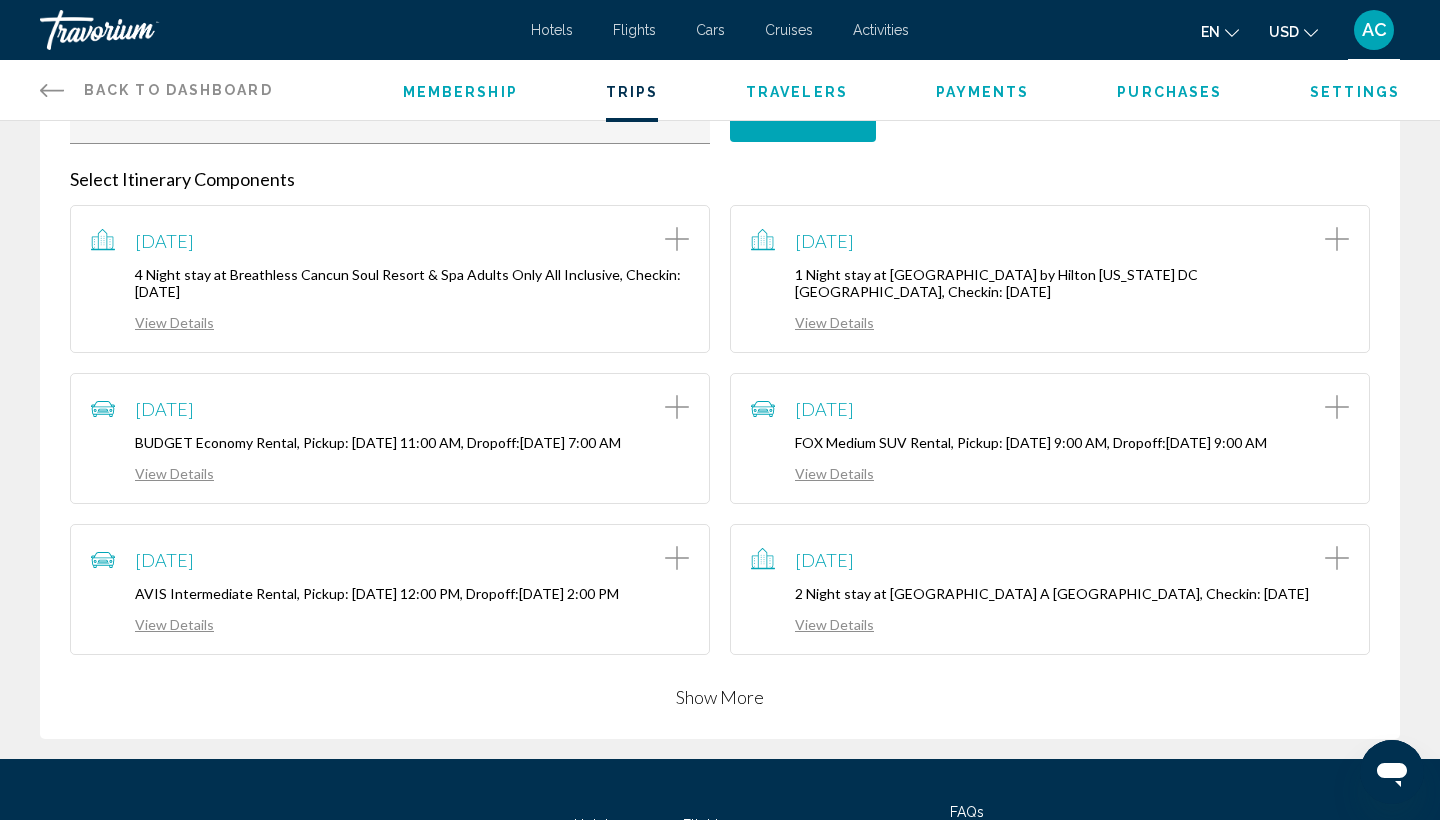 scroll, scrollTop: 330, scrollLeft: 0, axis: vertical 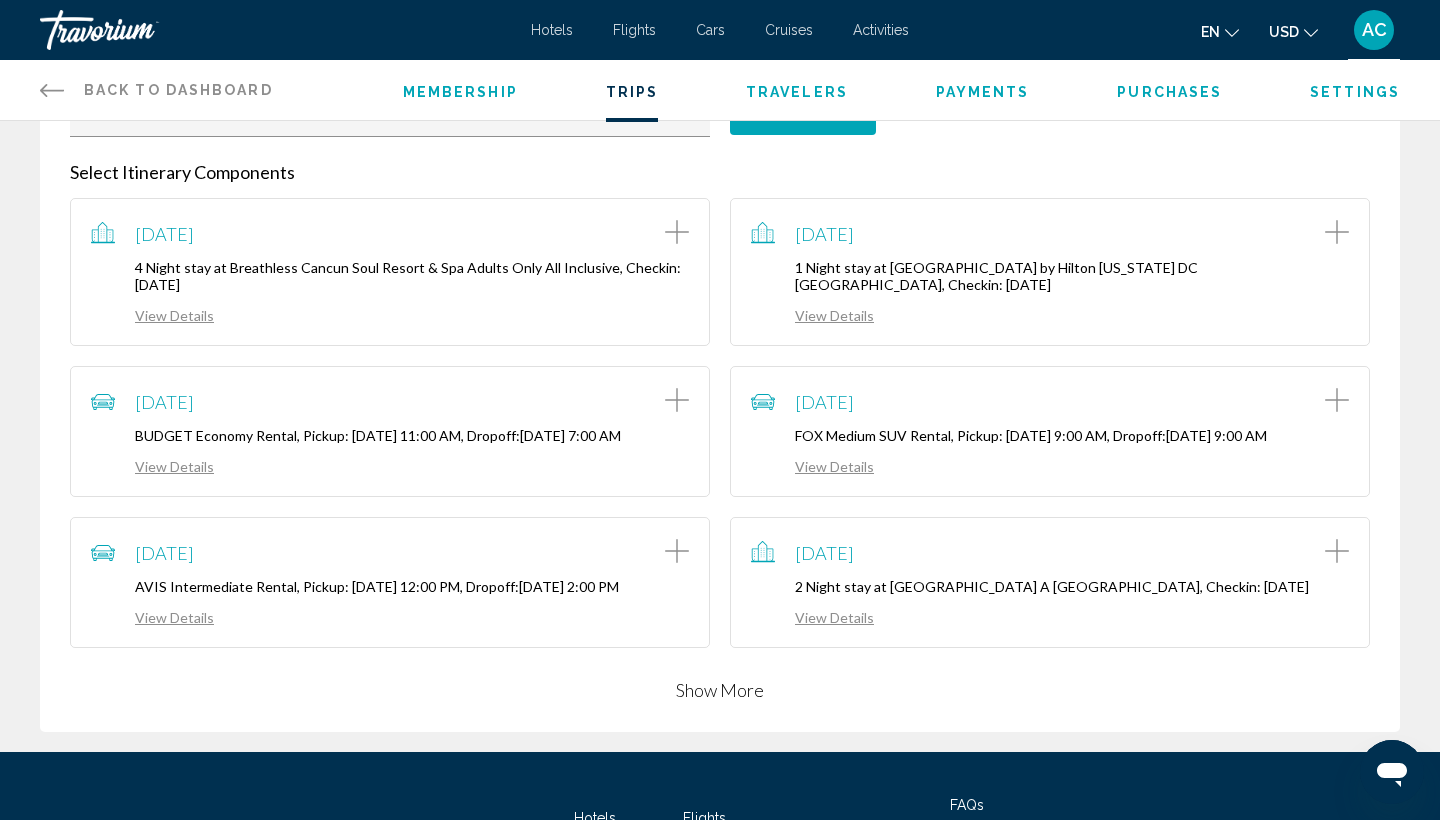 click on "Show More" at bounding box center (720, 690) 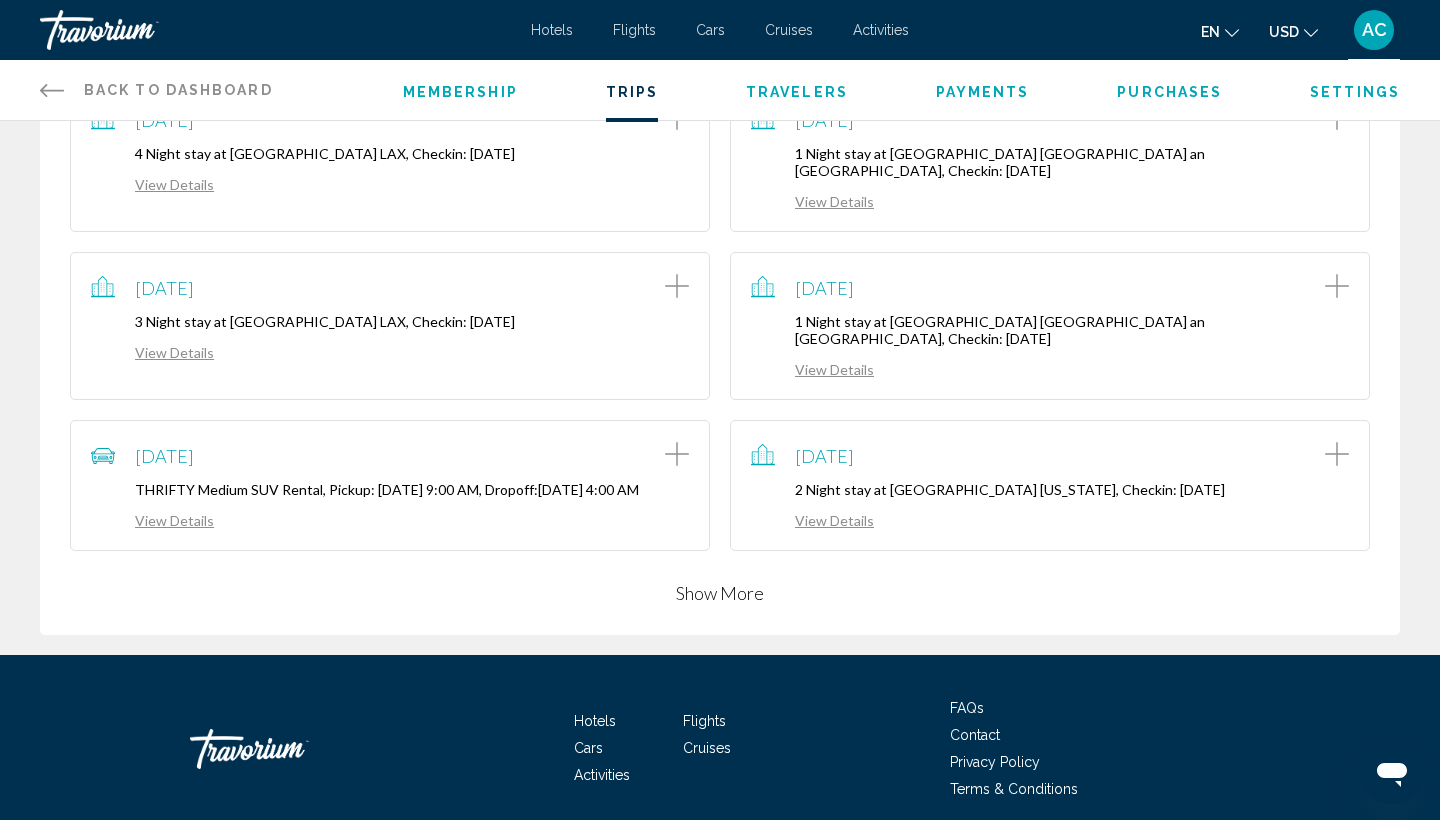 scroll, scrollTop: 927, scrollLeft: 0, axis: vertical 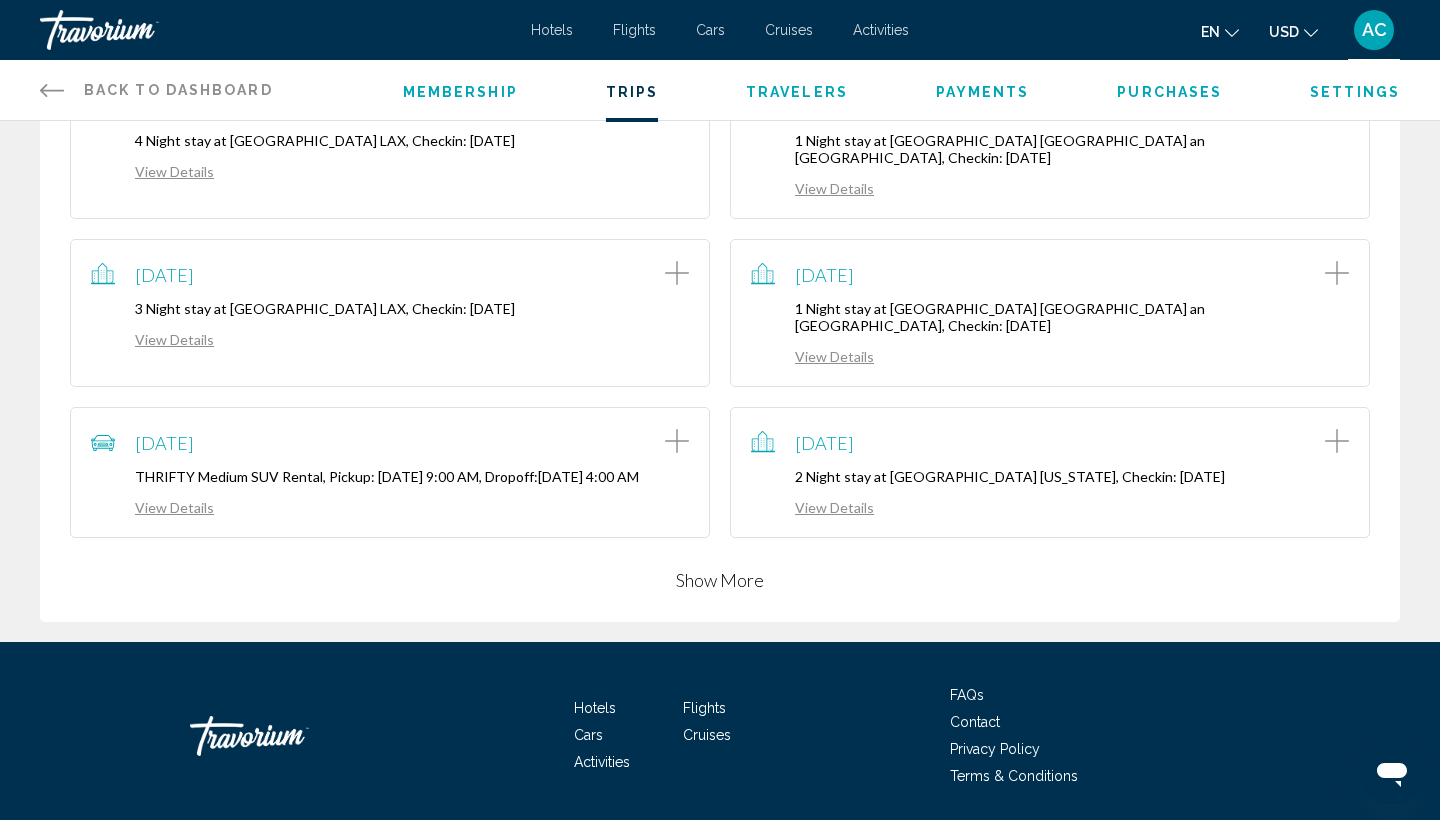 click on "Show More" at bounding box center (720, 580) 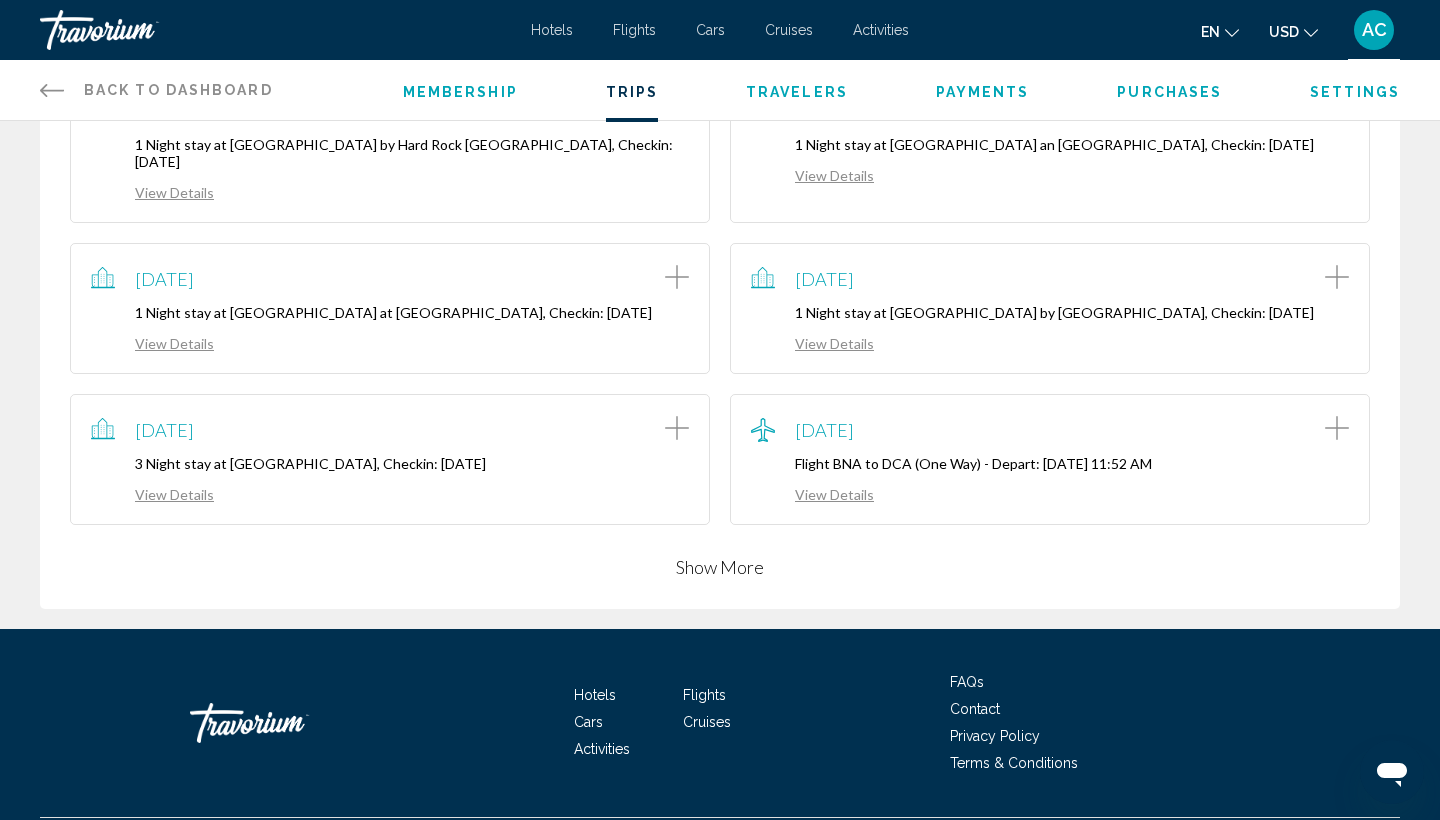 scroll, scrollTop: 1407, scrollLeft: 0, axis: vertical 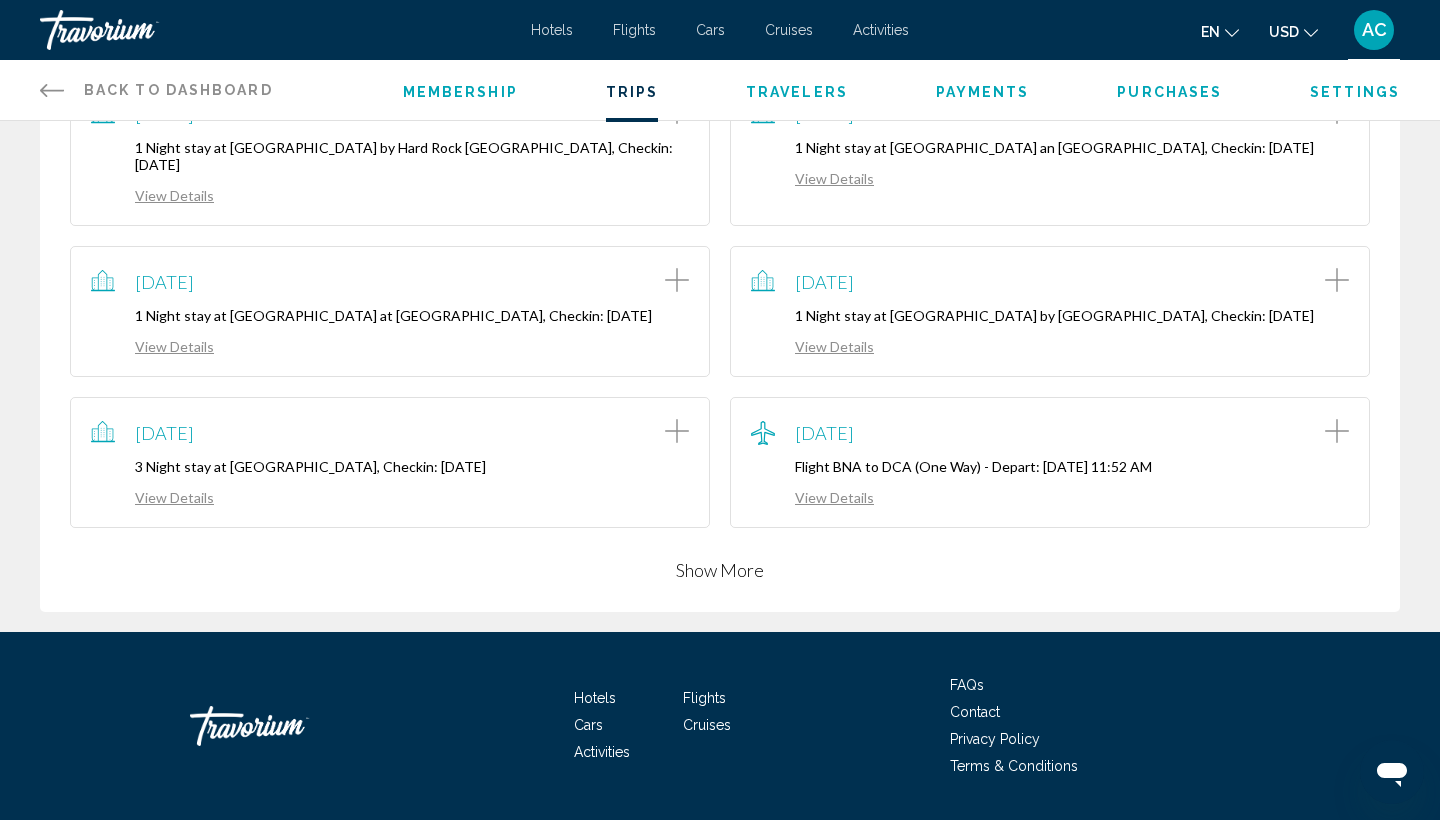 click on "View Details" at bounding box center (152, 497) 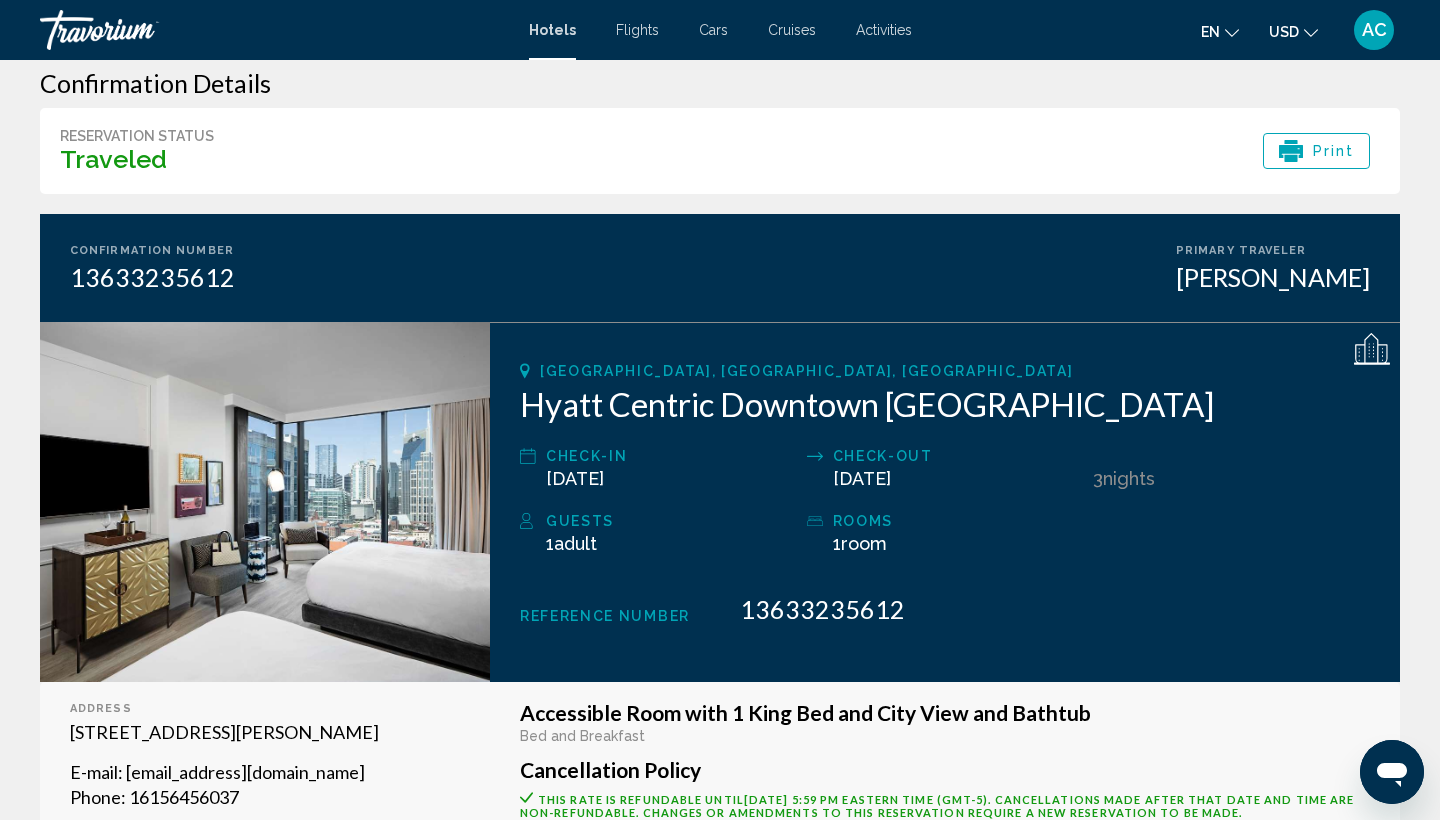 scroll, scrollTop: 33, scrollLeft: 0, axis: vertical 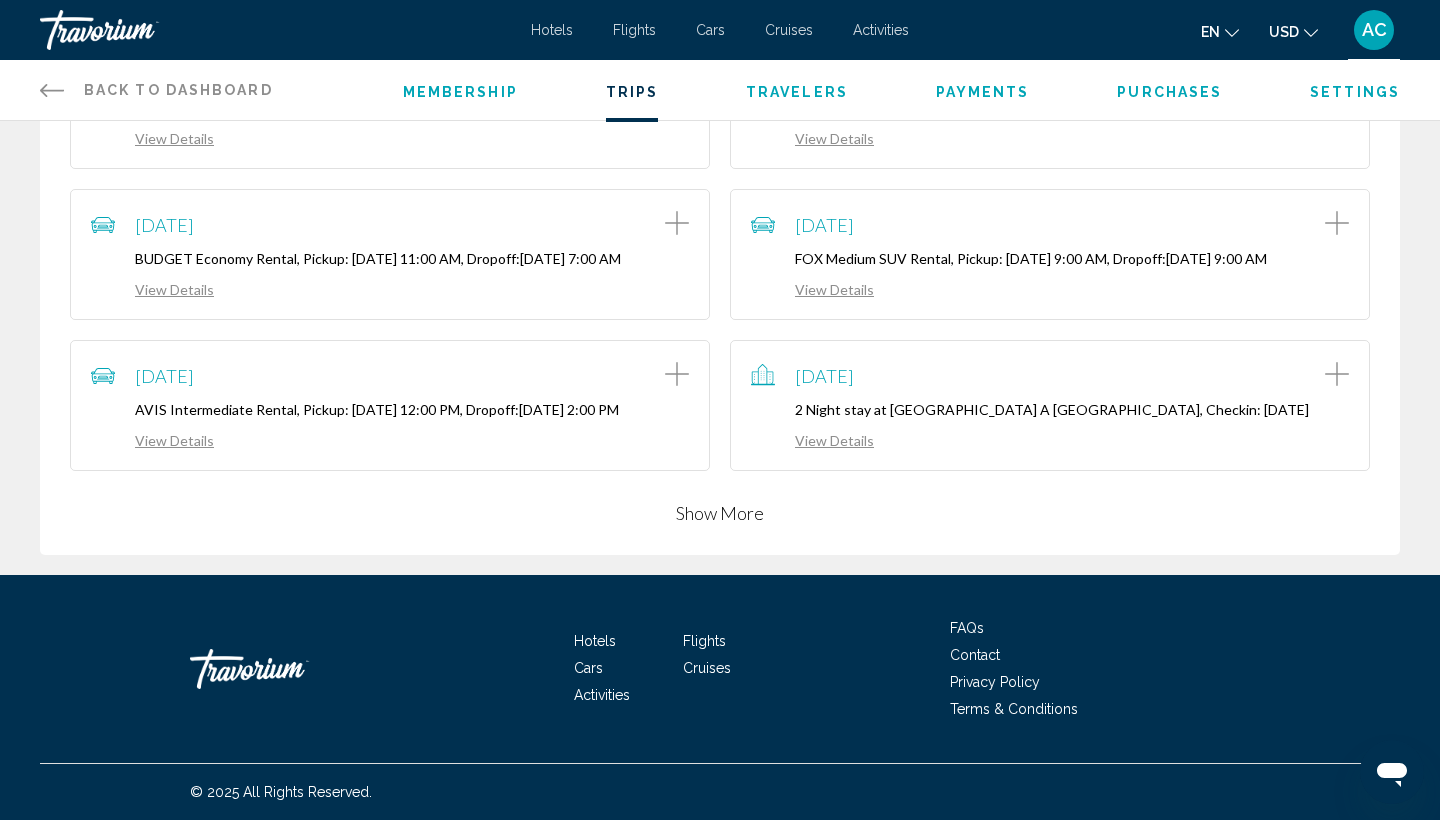 click on "Show More" at bounding box center [720, 513] 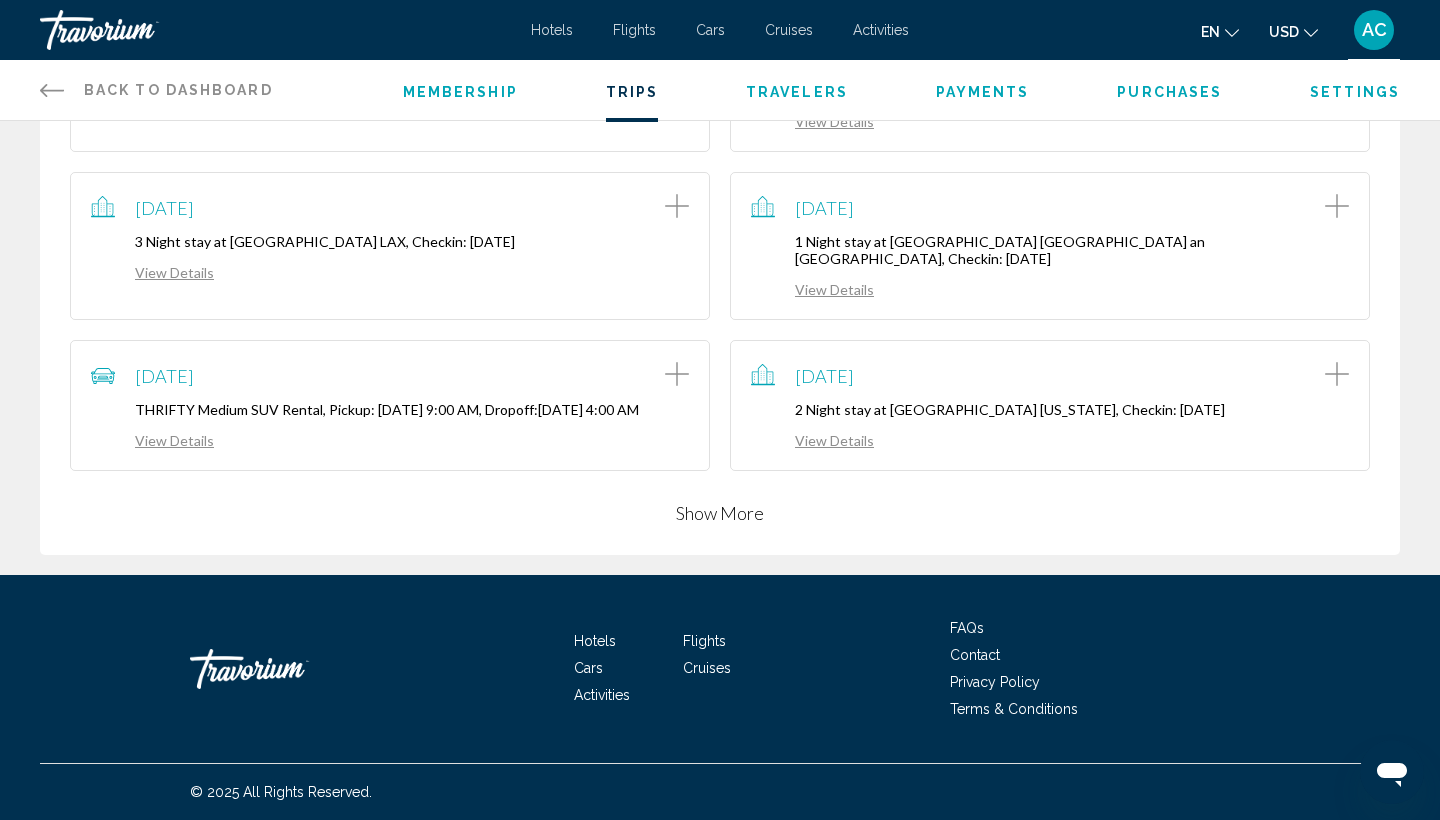 scroll, scrollTop: 1065, scrollLeft: 0, axis: vertical 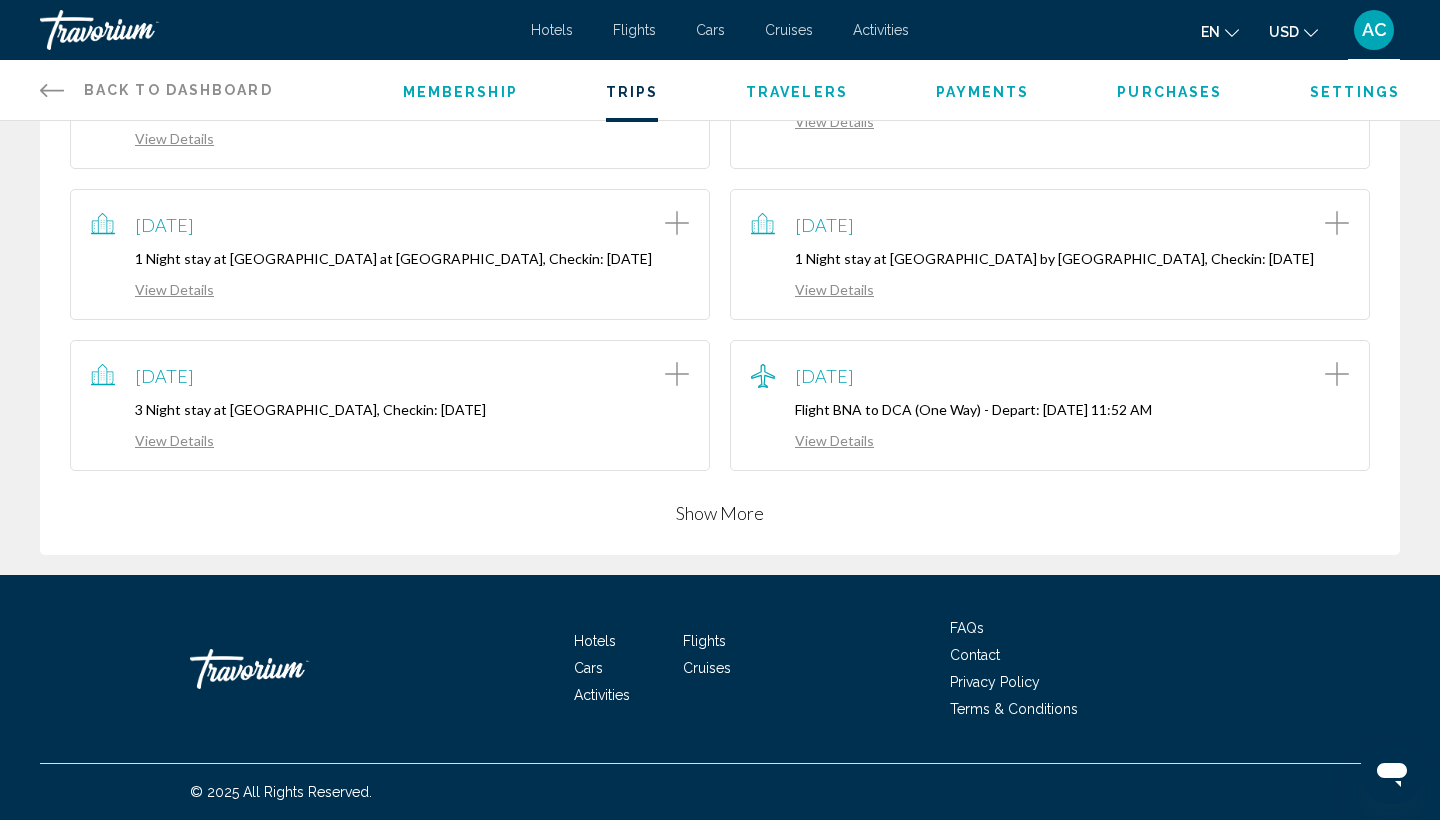 click 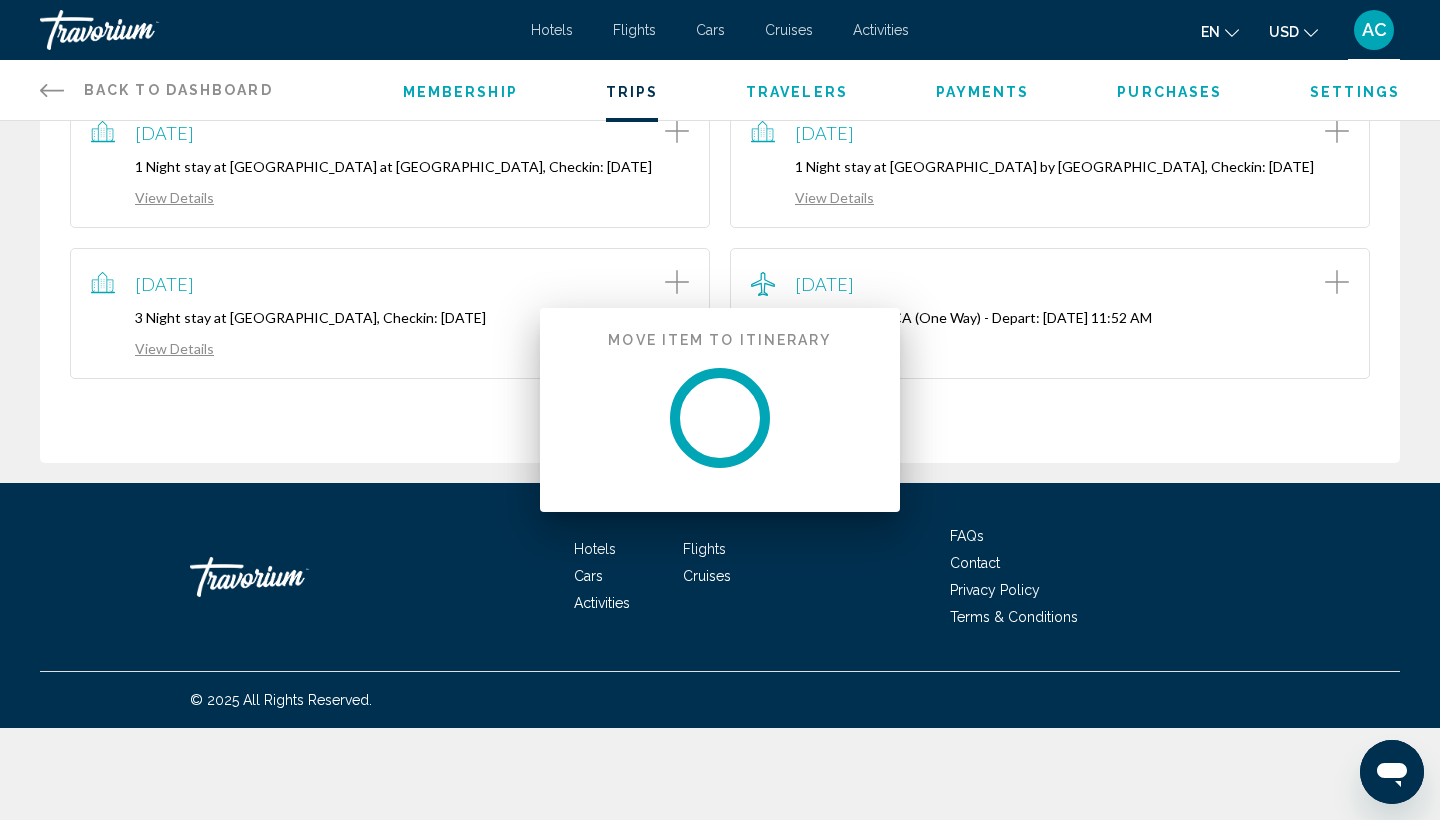 scroll, scrollTop: 0, scrollLeft: 0, axis: both 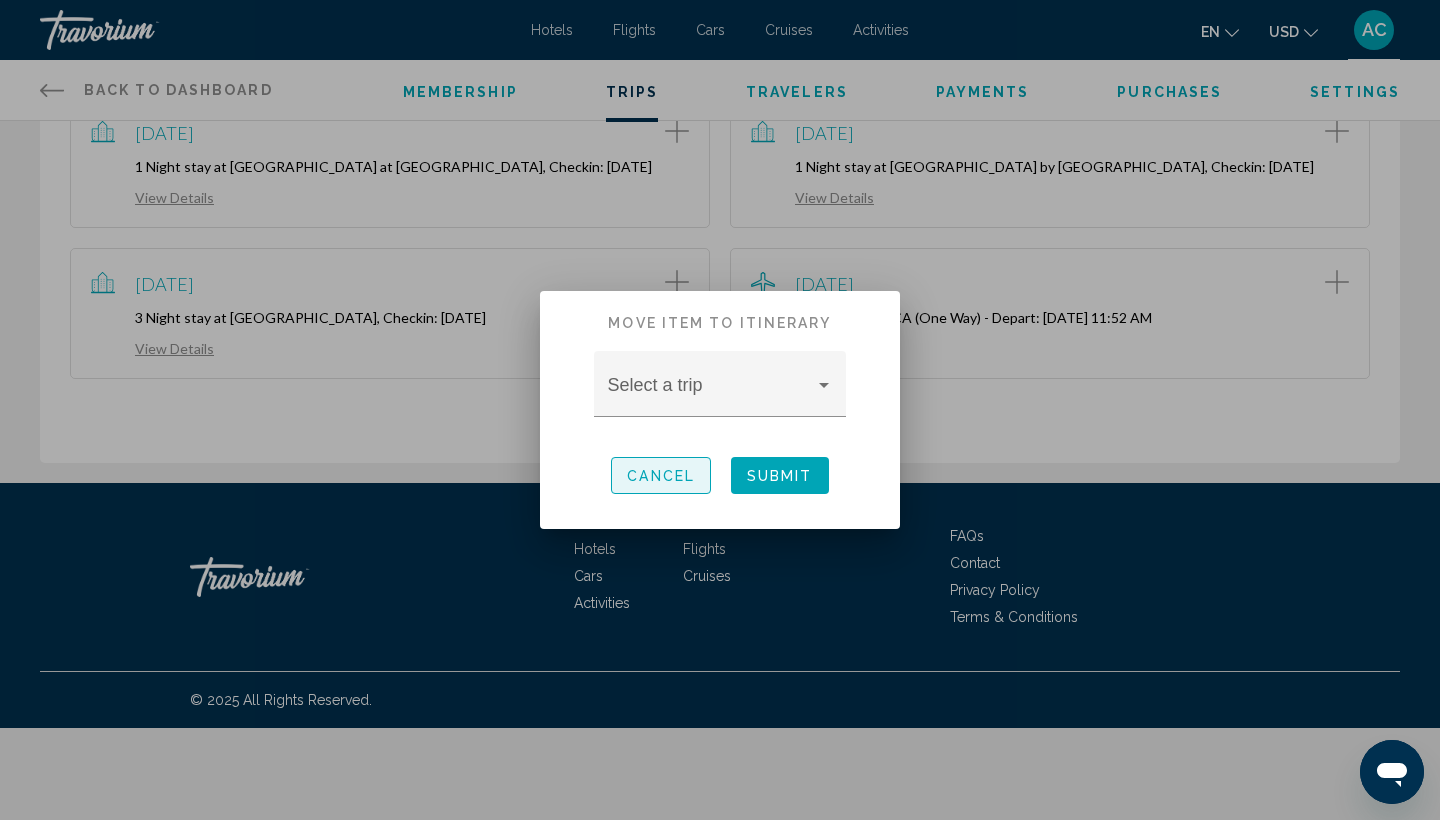click on "Cancel" at bounding box center (661, 476) 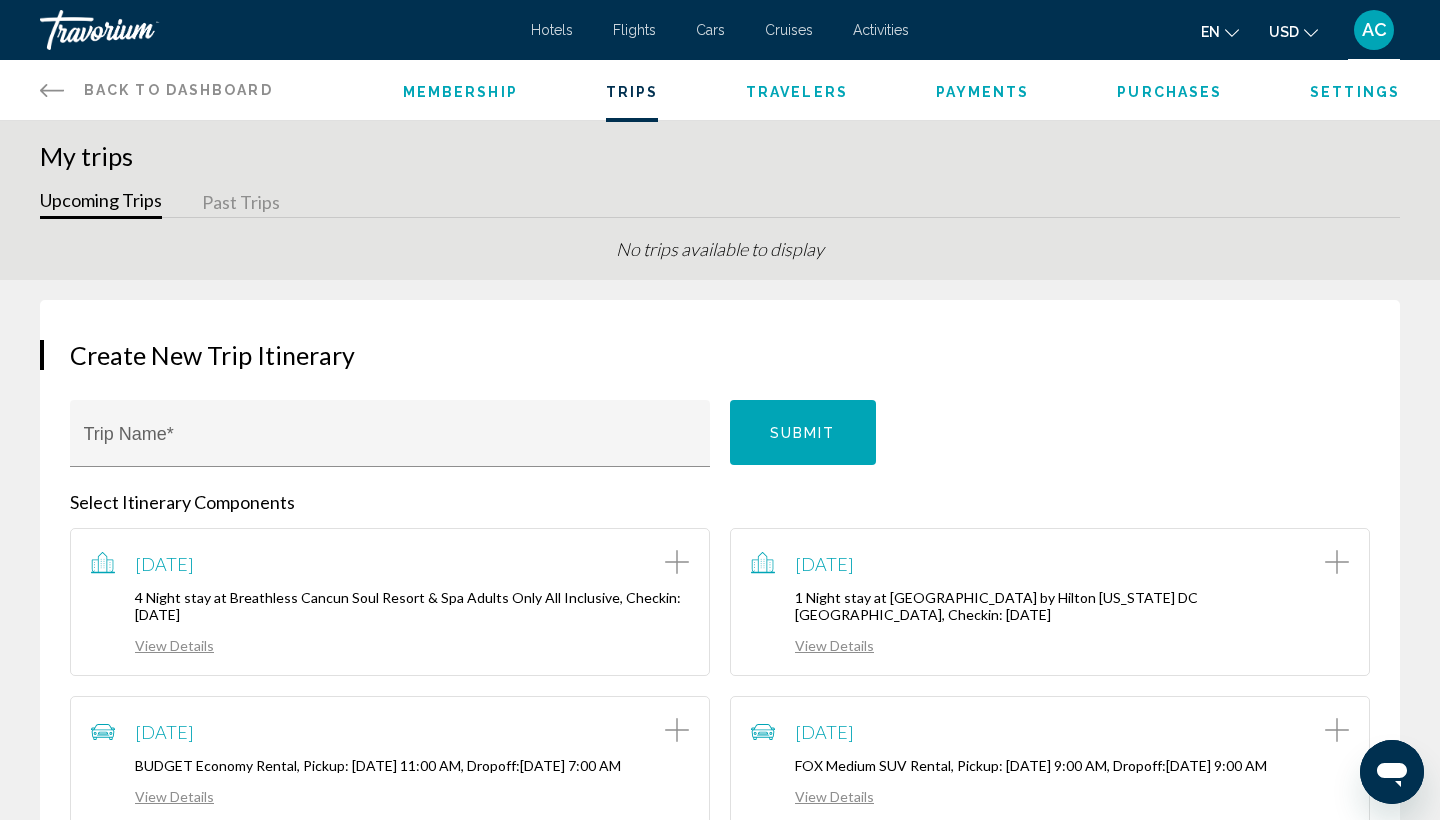 scroll, scrollTop: 1556, scrollLeft: 0, axis: vertical 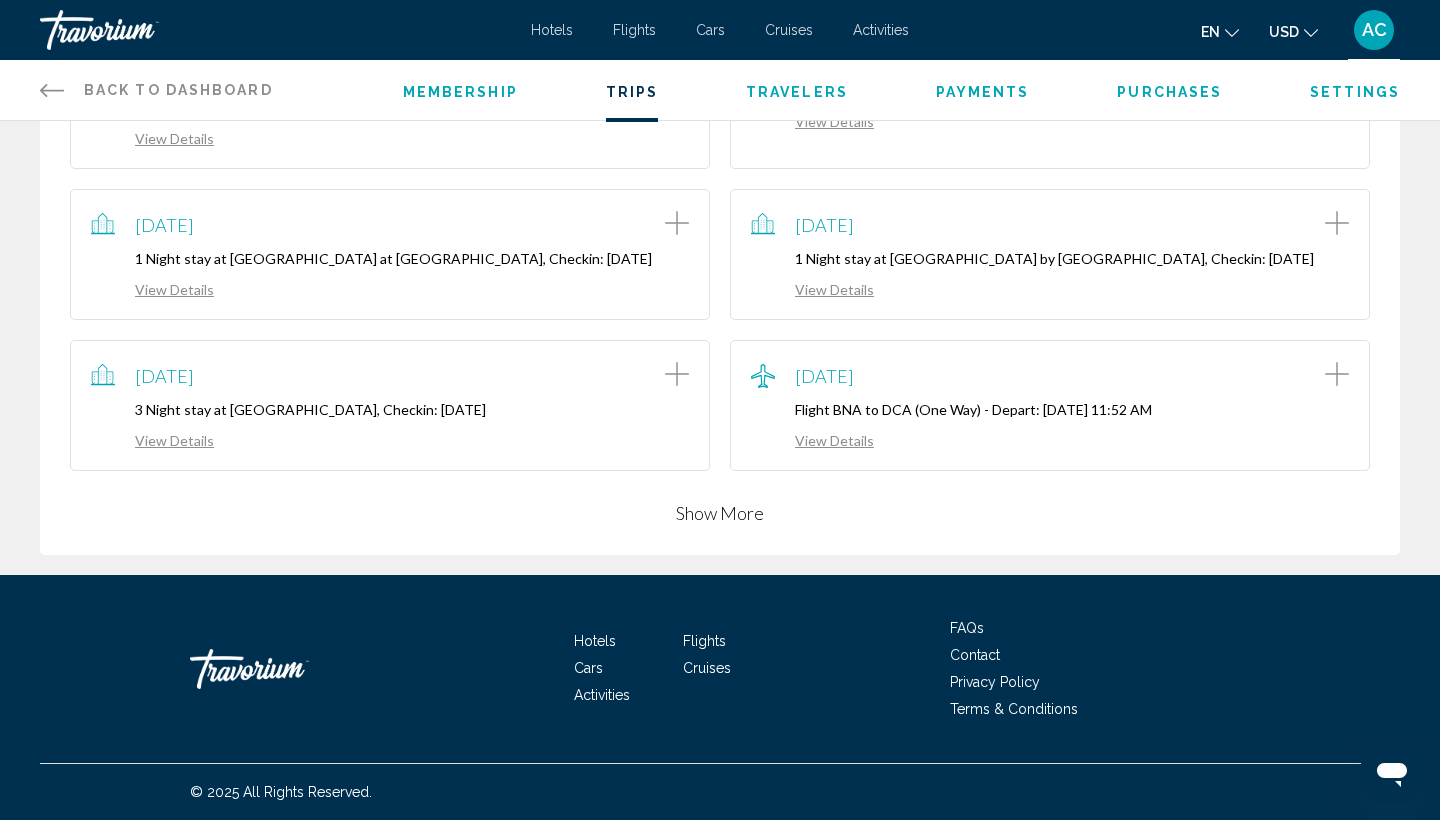 click on "View Details" at bounding box center (152, 440) 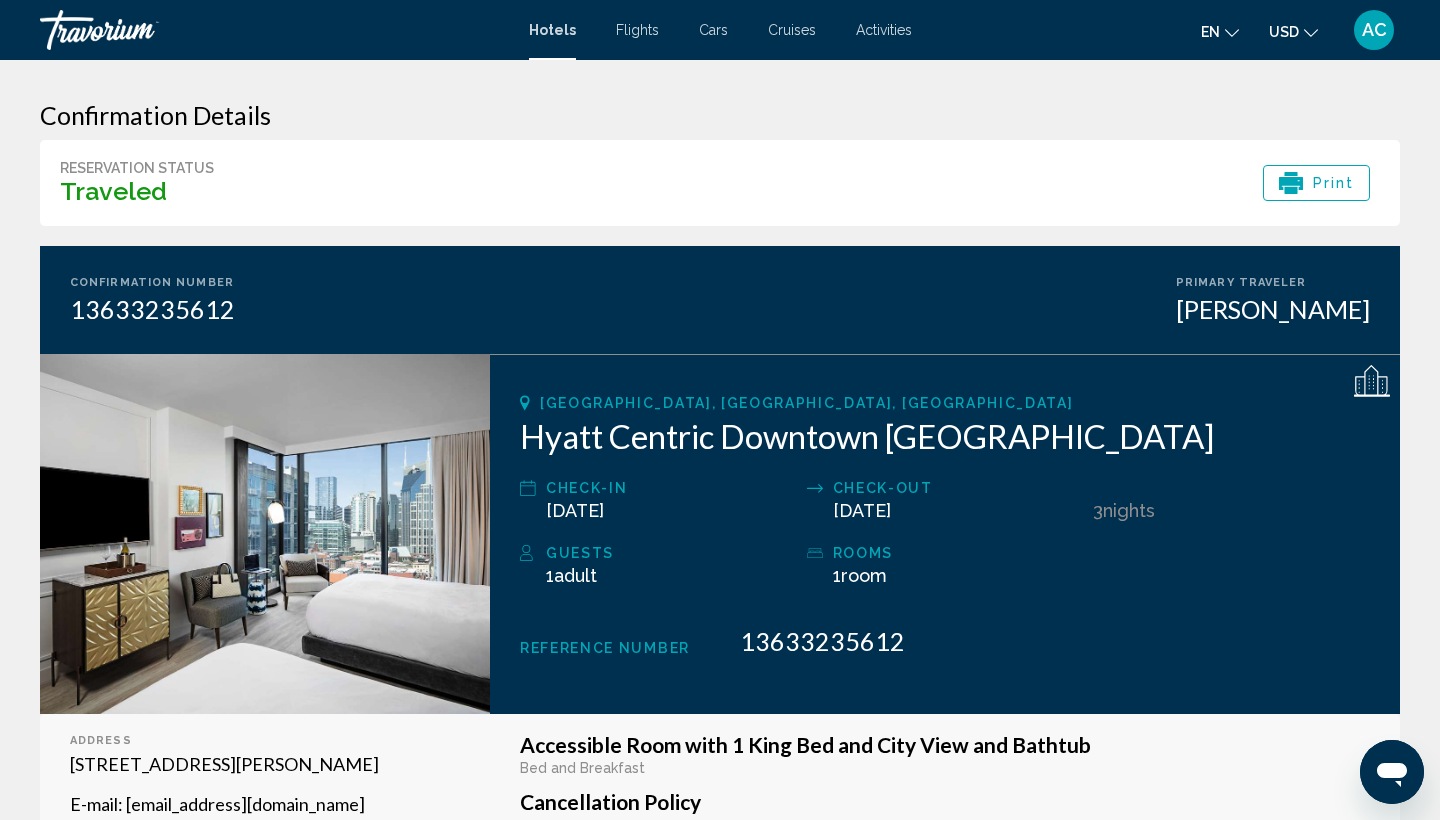 scroll, scrollTop: 0, scrollLeft: 0, axis: both 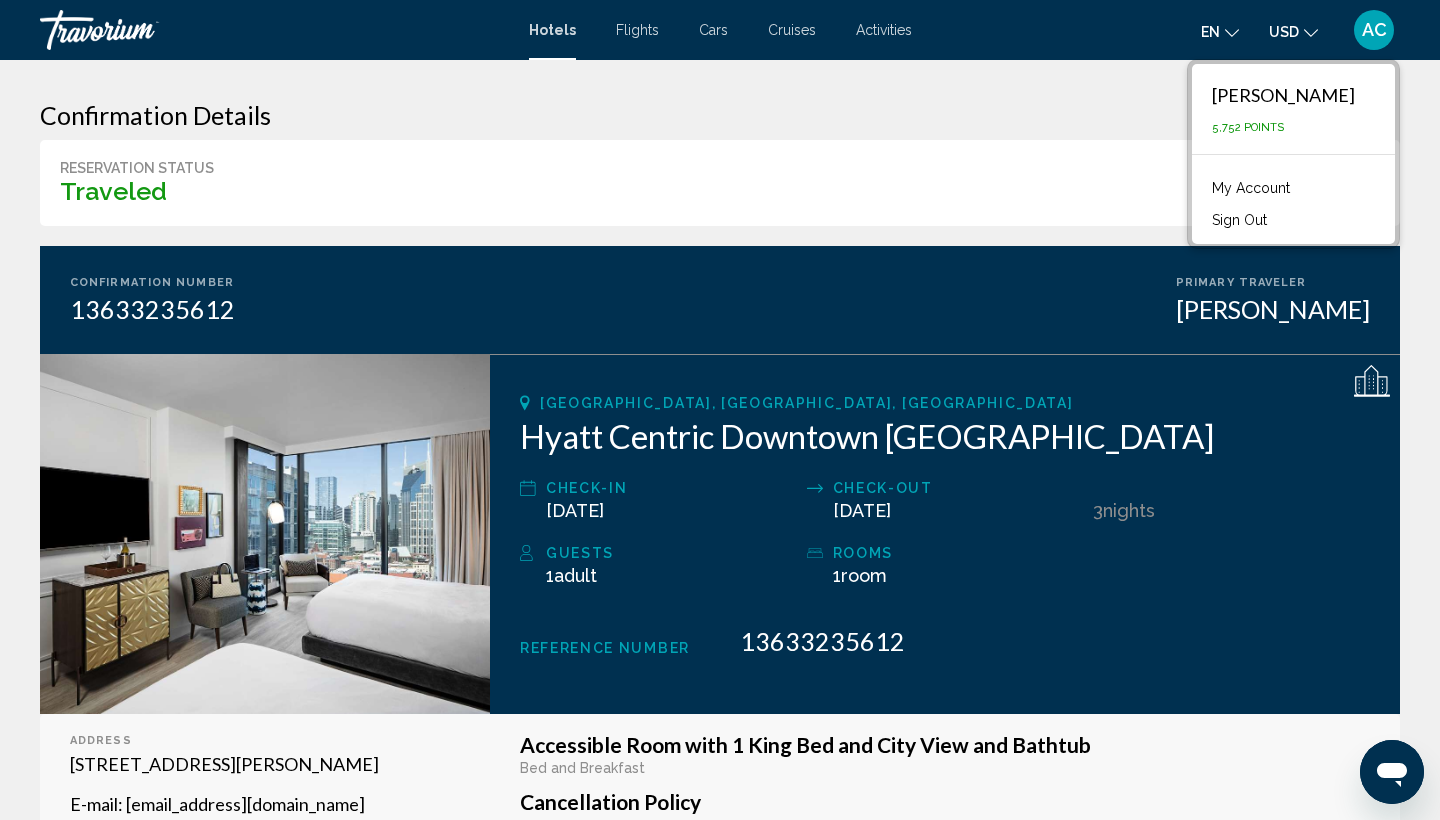 click on "Sign Out" at bounding box center [1239, 220] 